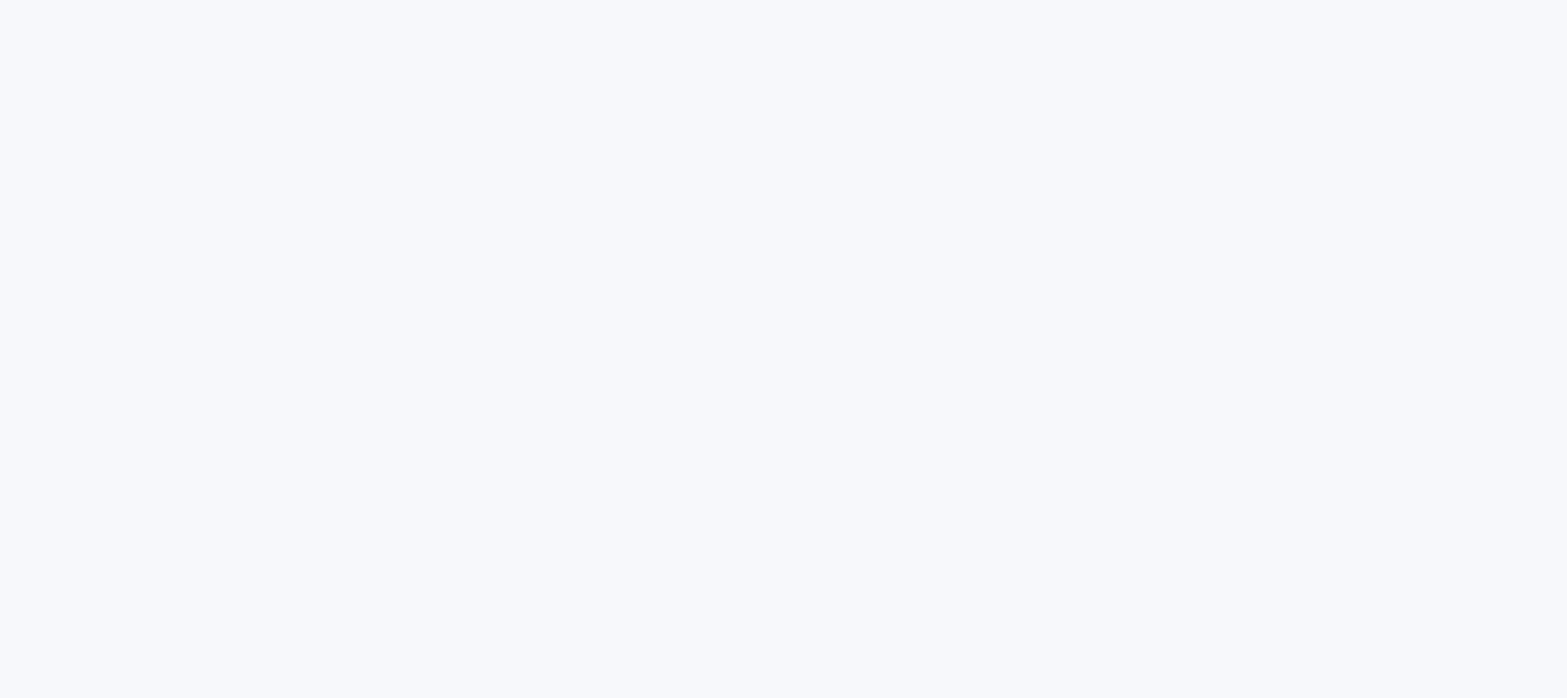 scroll, scrollTop: 0, scrollLeft: 0, axis: both 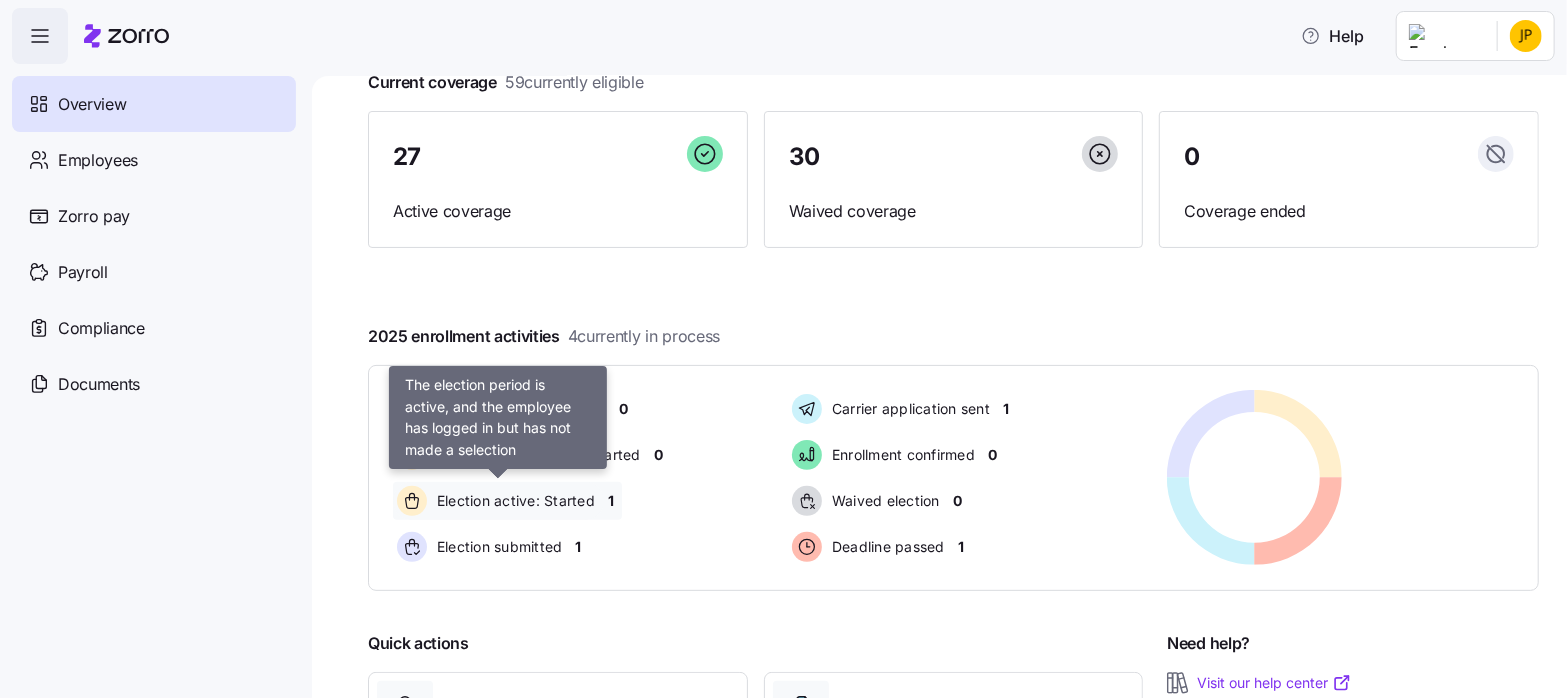 click on "Election active: Started" at bounding box center [513, 501] 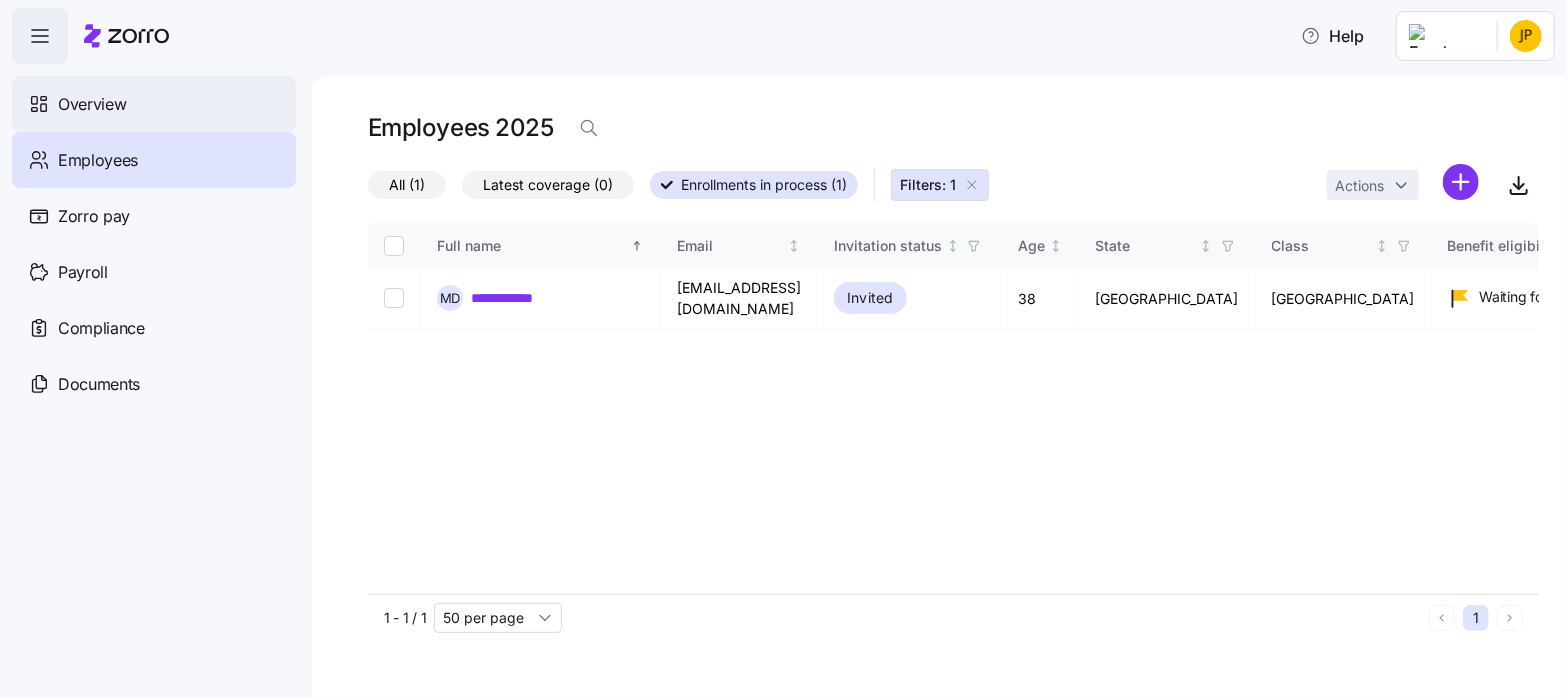 click on "Overview" at bounding box center (92, 104) 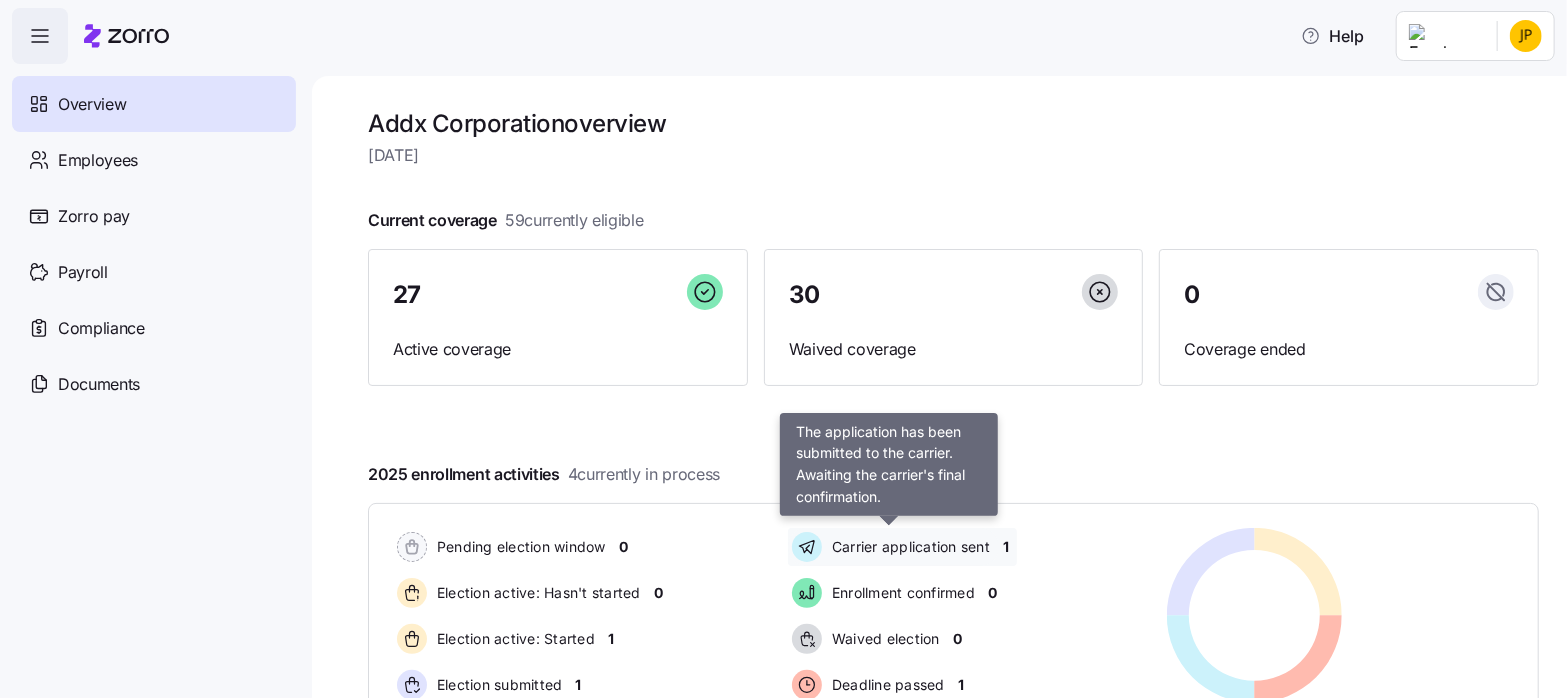 click on "Carrier application sent" at bounding box center [908, 547] 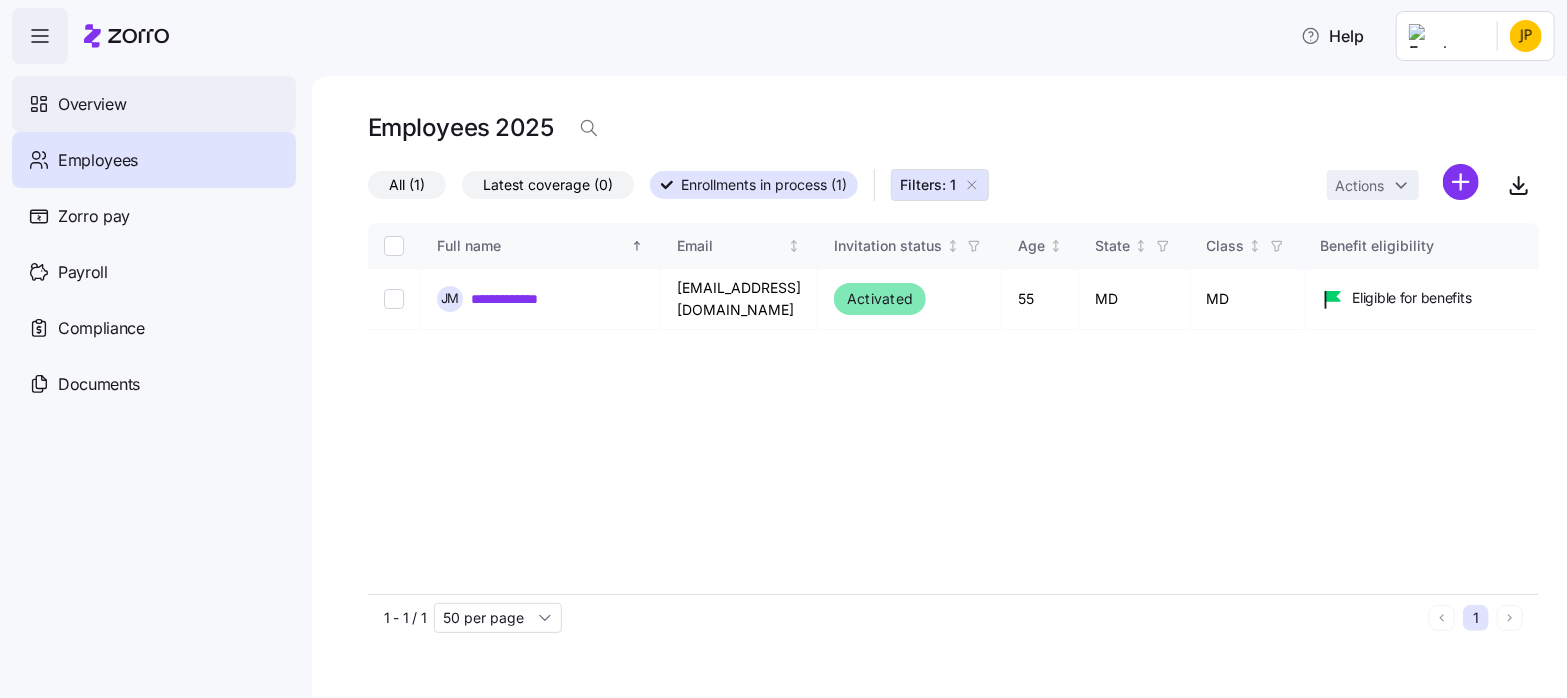 click on "Overview" at bounding box center (92, 104) 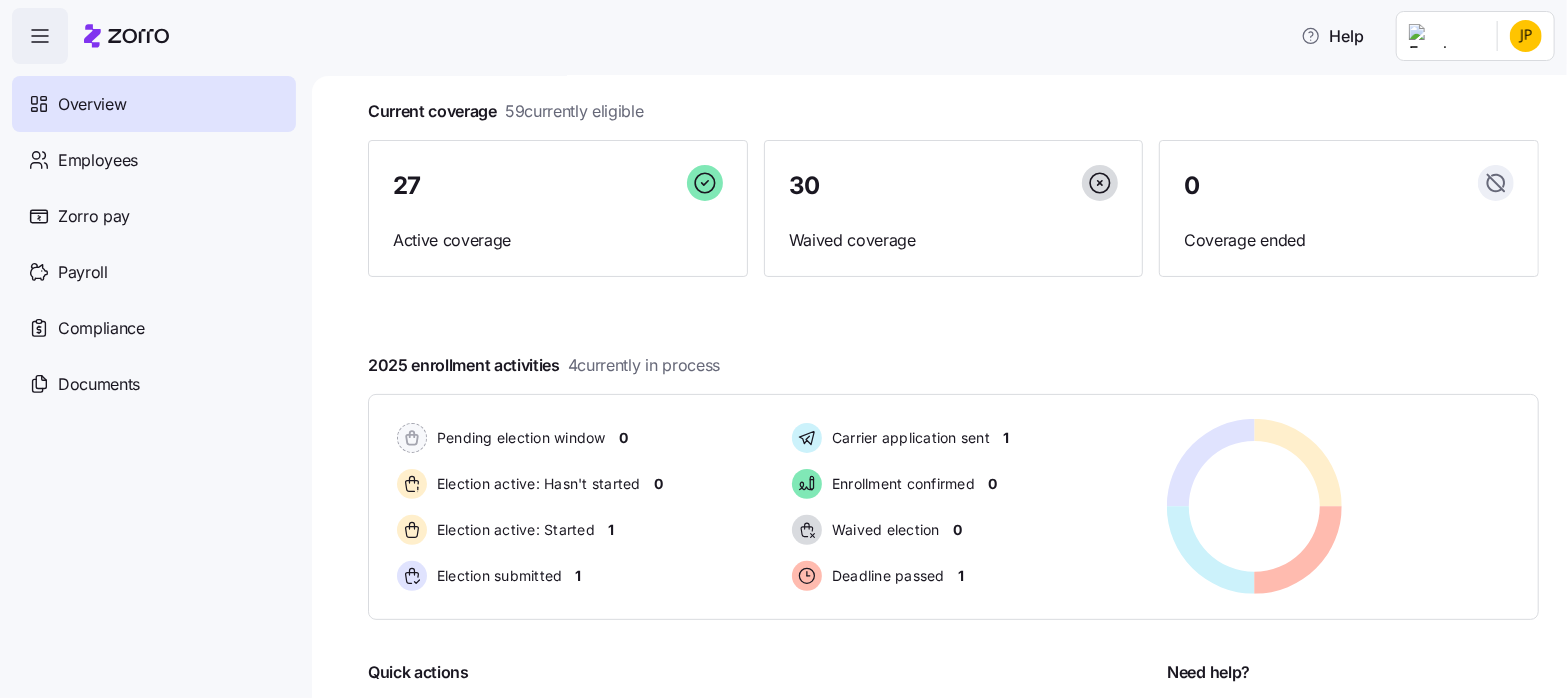 scroll, scrollTop: 55, scrollLeft: 0, axis: vertical 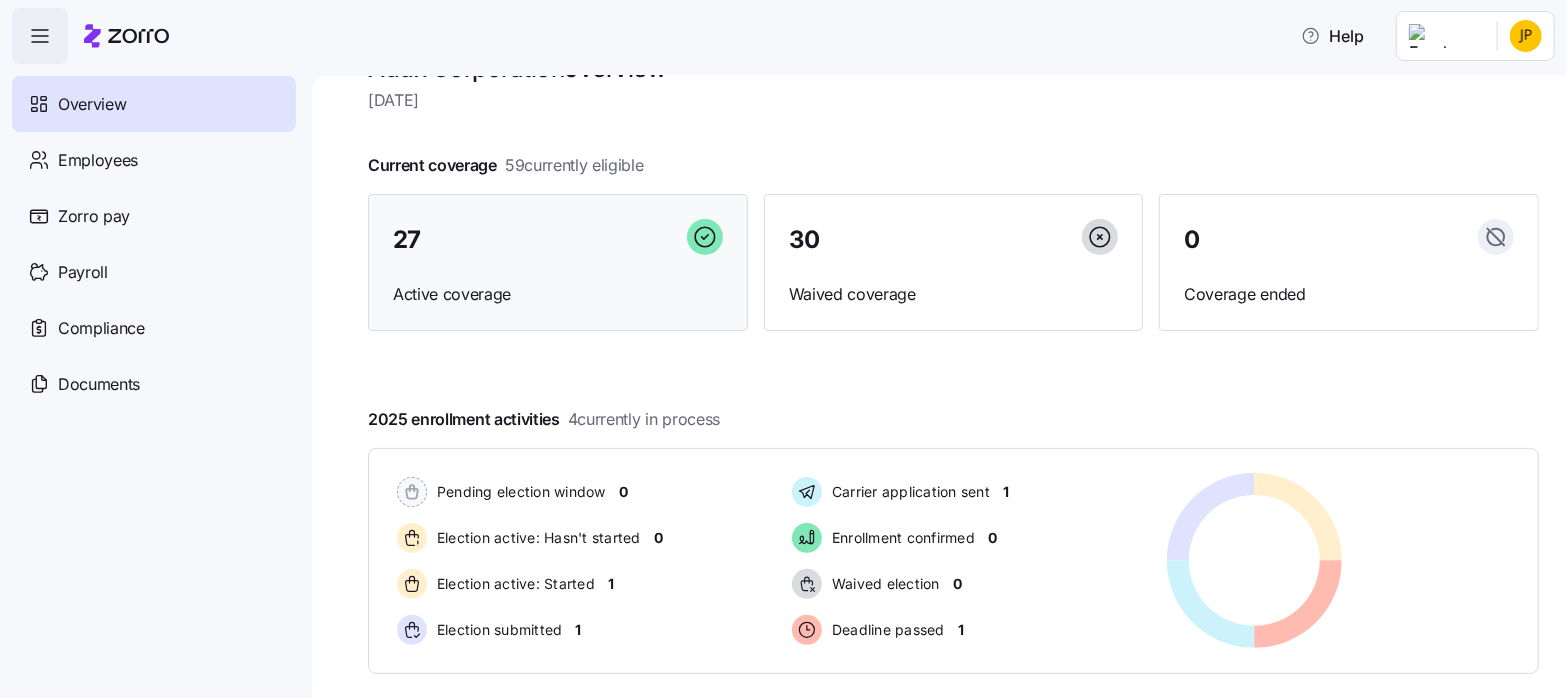 click on "27" at bounding box center (407, 240) 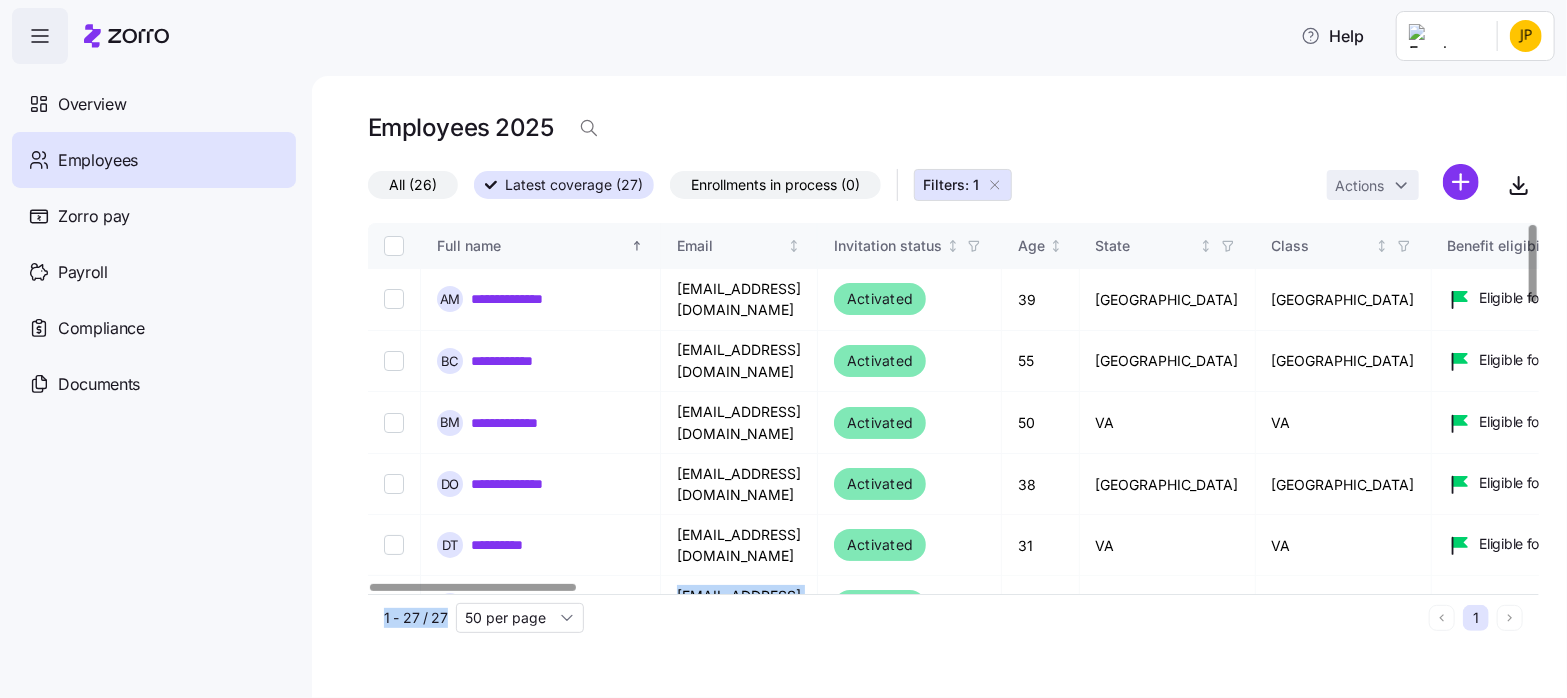 drag, startPoint x: 544, startPoint y: 583, endPoint x: 700, endPoint y: 601, distance: 157.03503 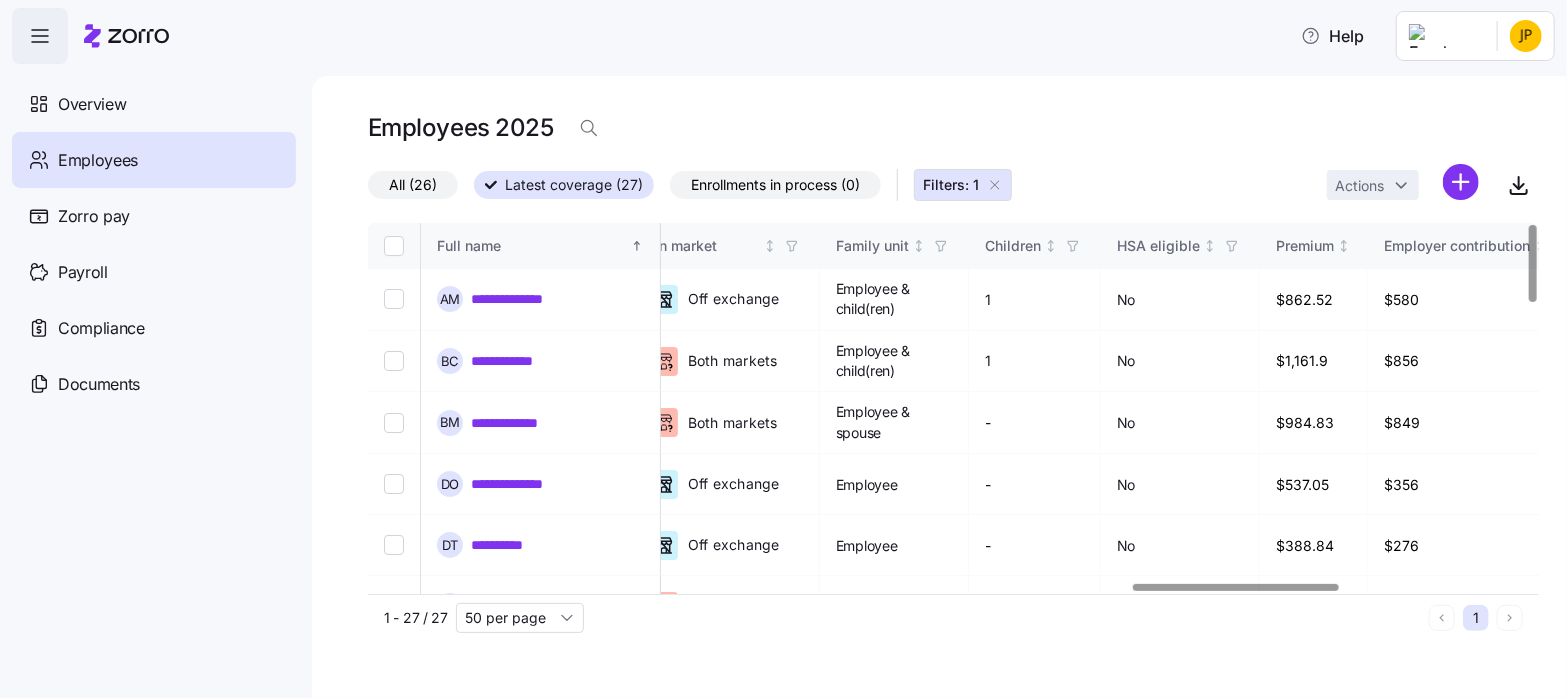 scroll, scrollTop: 0, scrollLeft: 4339, axis: horizontal 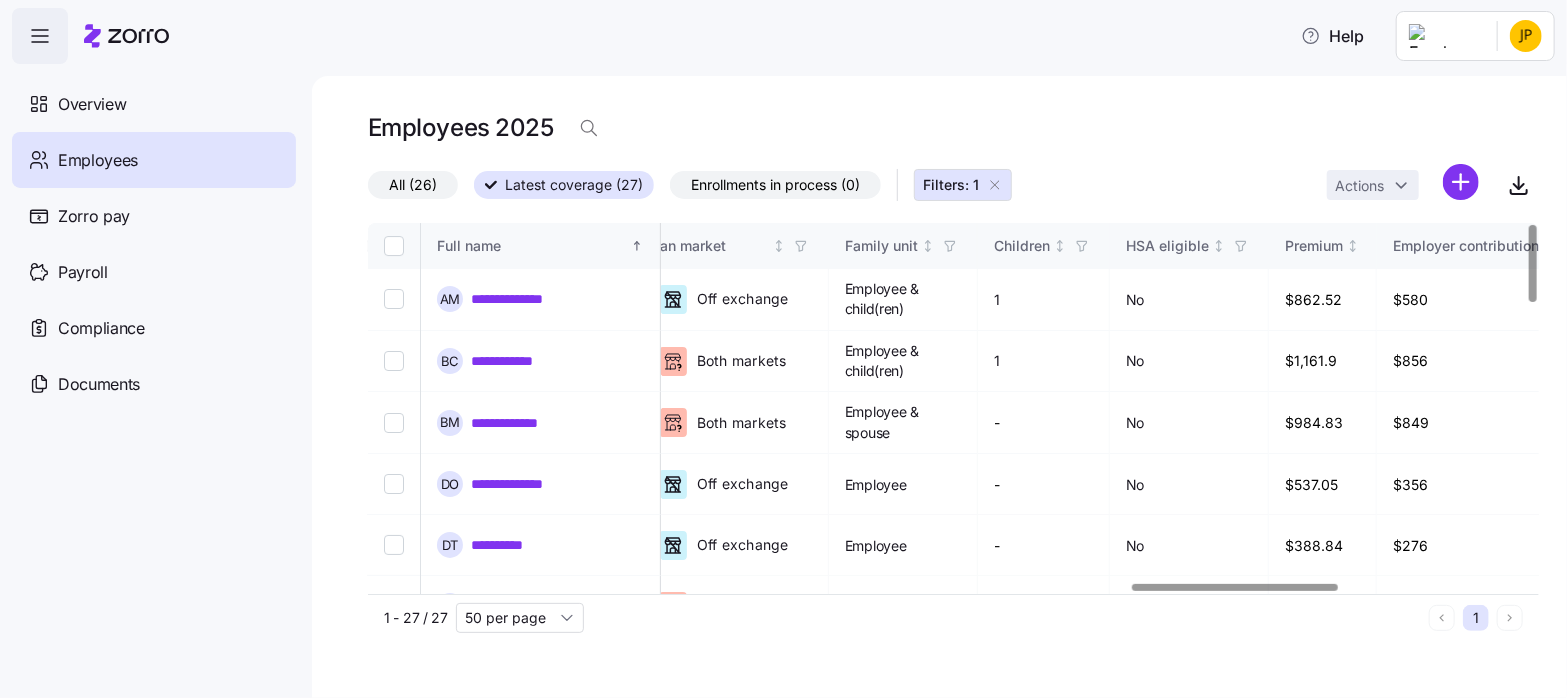 click at bounding box center [1235, 587] 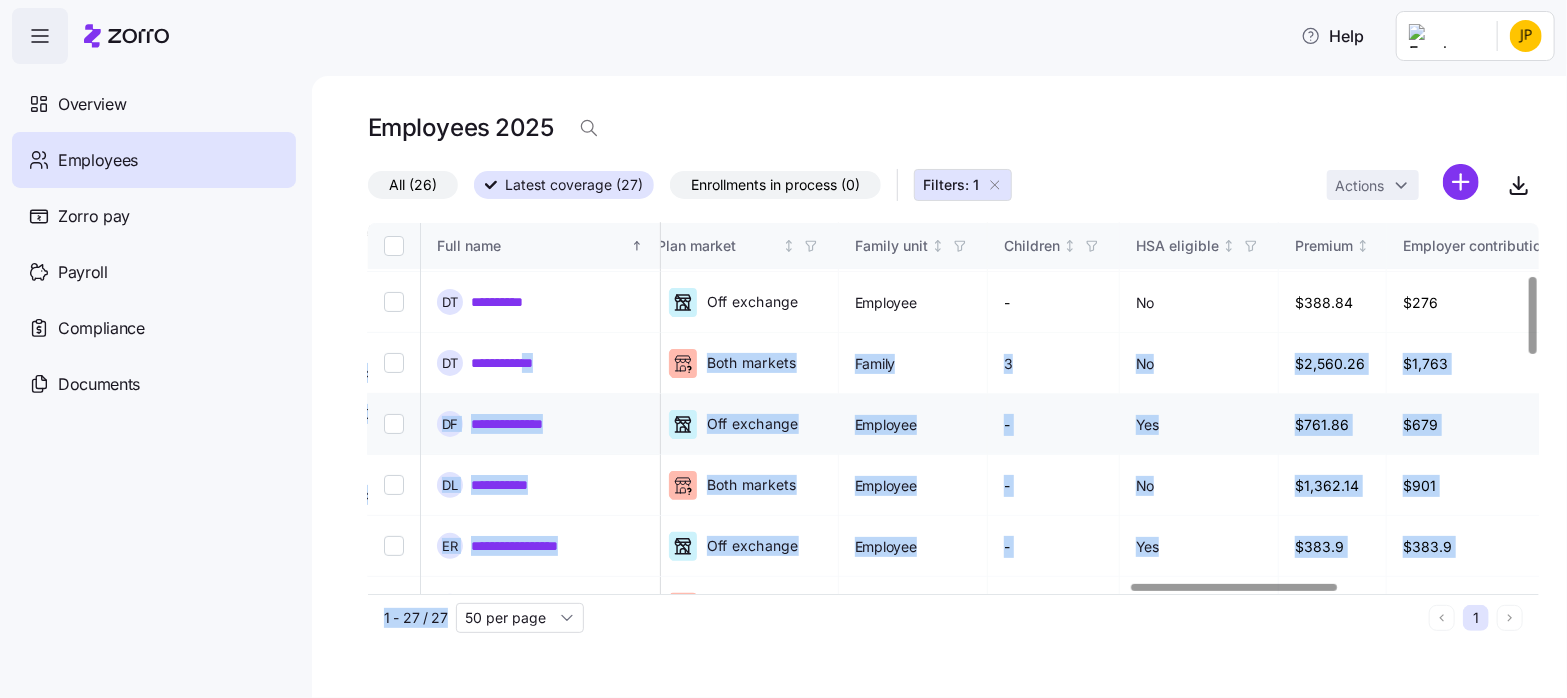scroll, scrollTop: 250, scrollLeft: 4329, axis: both 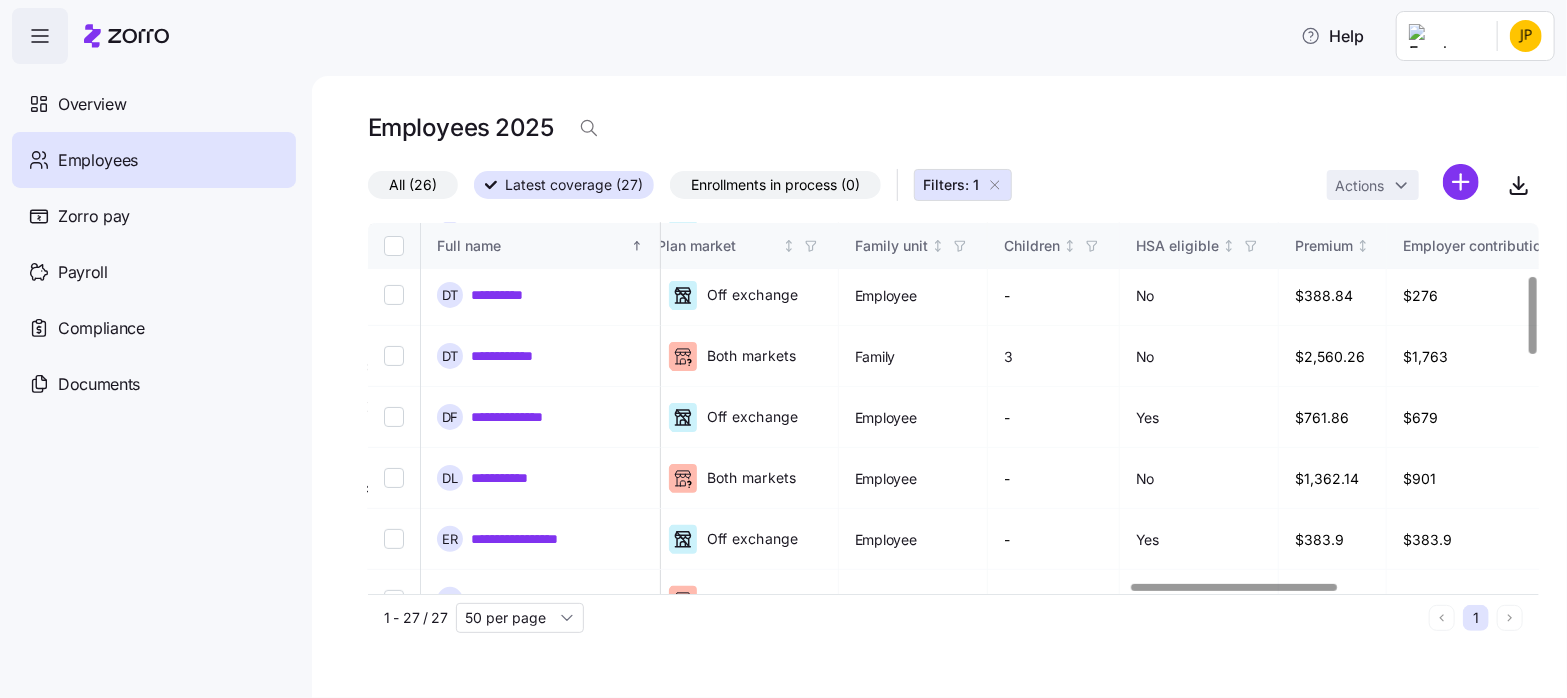 click on "Overview Employees Zorro pay Payroll Compliance Documents" at bounding box center [156, 381] 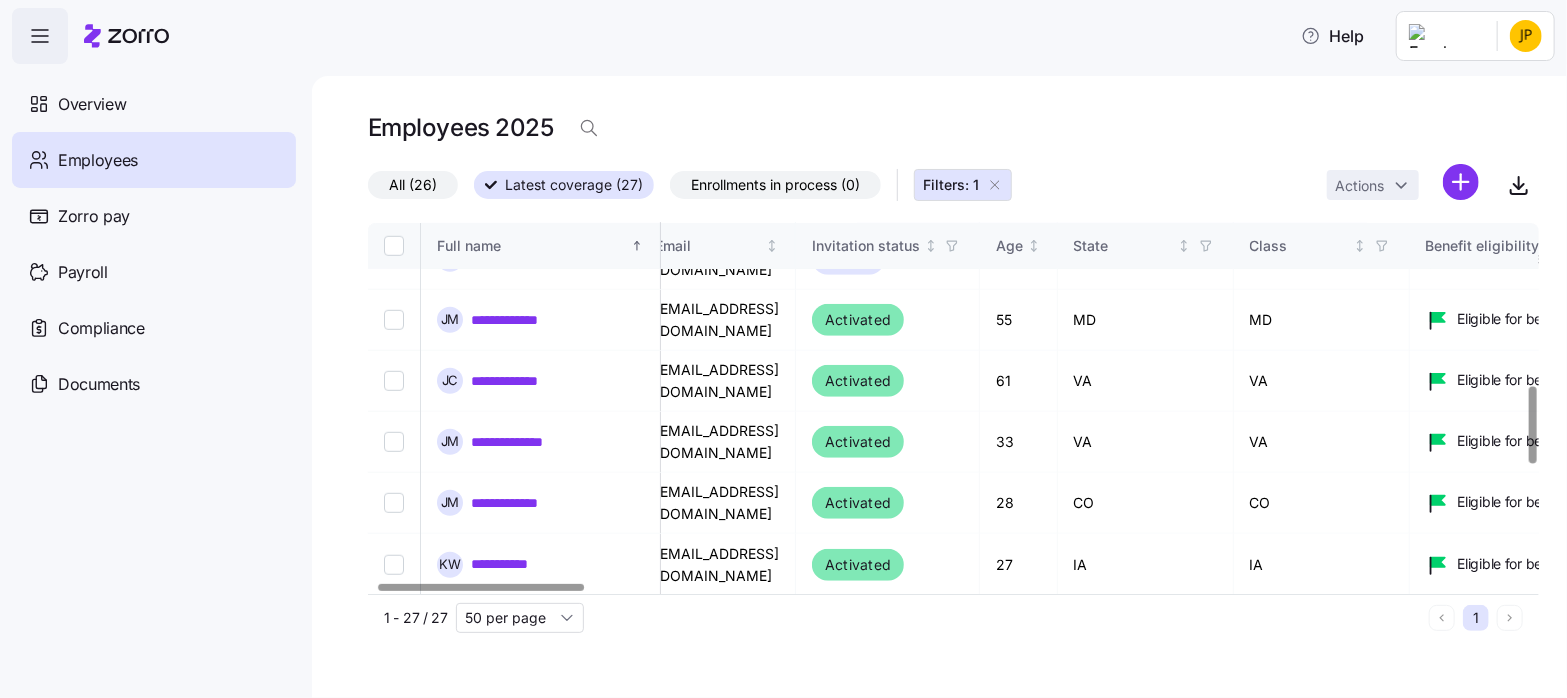 scroll, scrollTop: 777, scrollLeft: 0, axis: vertical 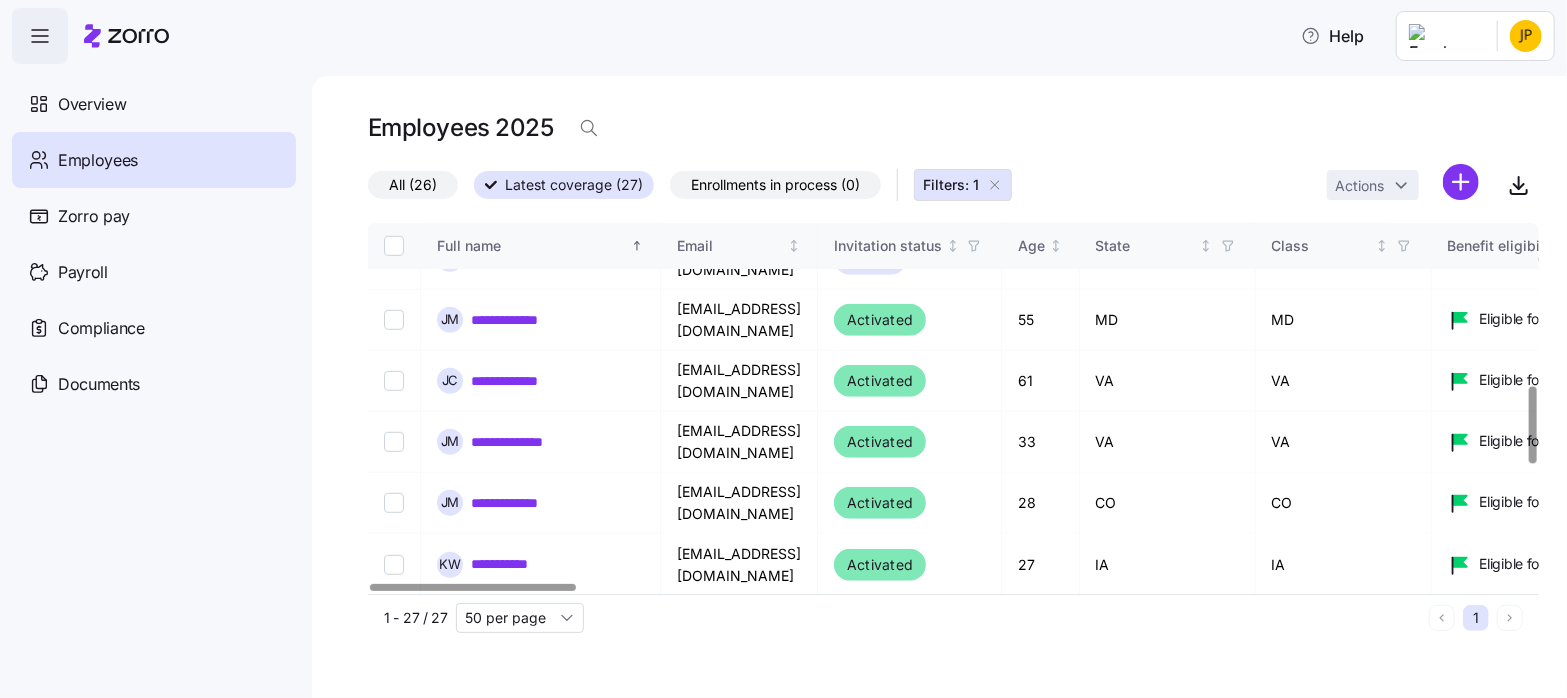 click at bounding box center (473, 587) 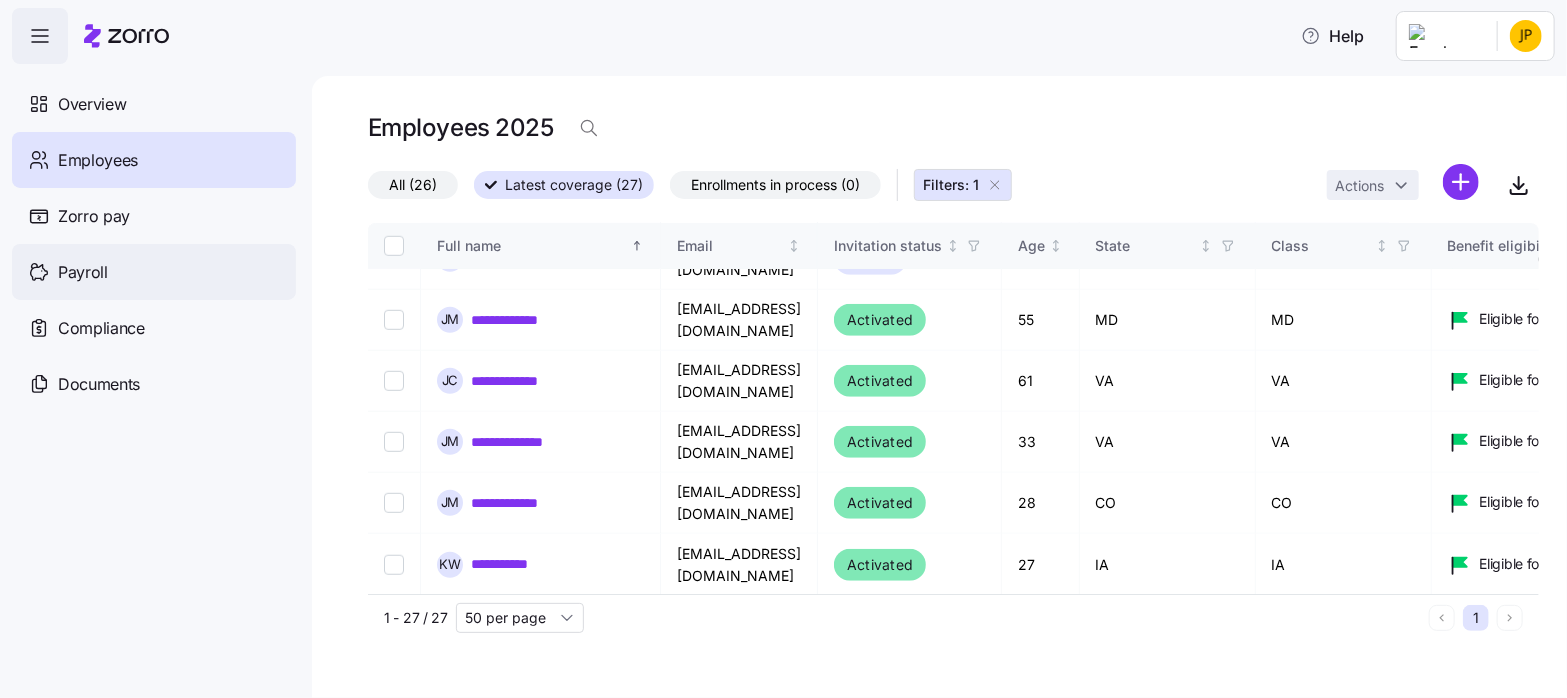 click on "Payroll" at bounding box center (83, 272) 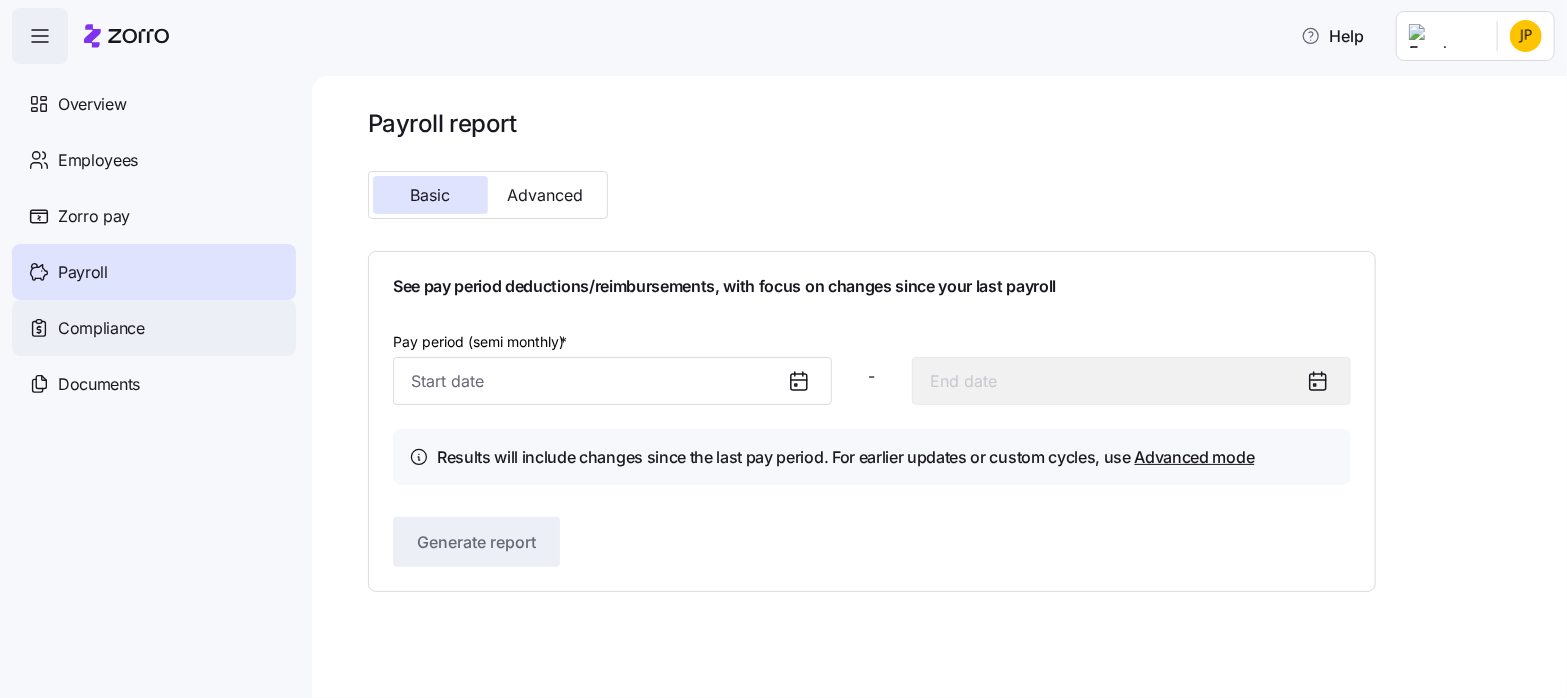 click on "Compliance" at bounding box center (101, 328) 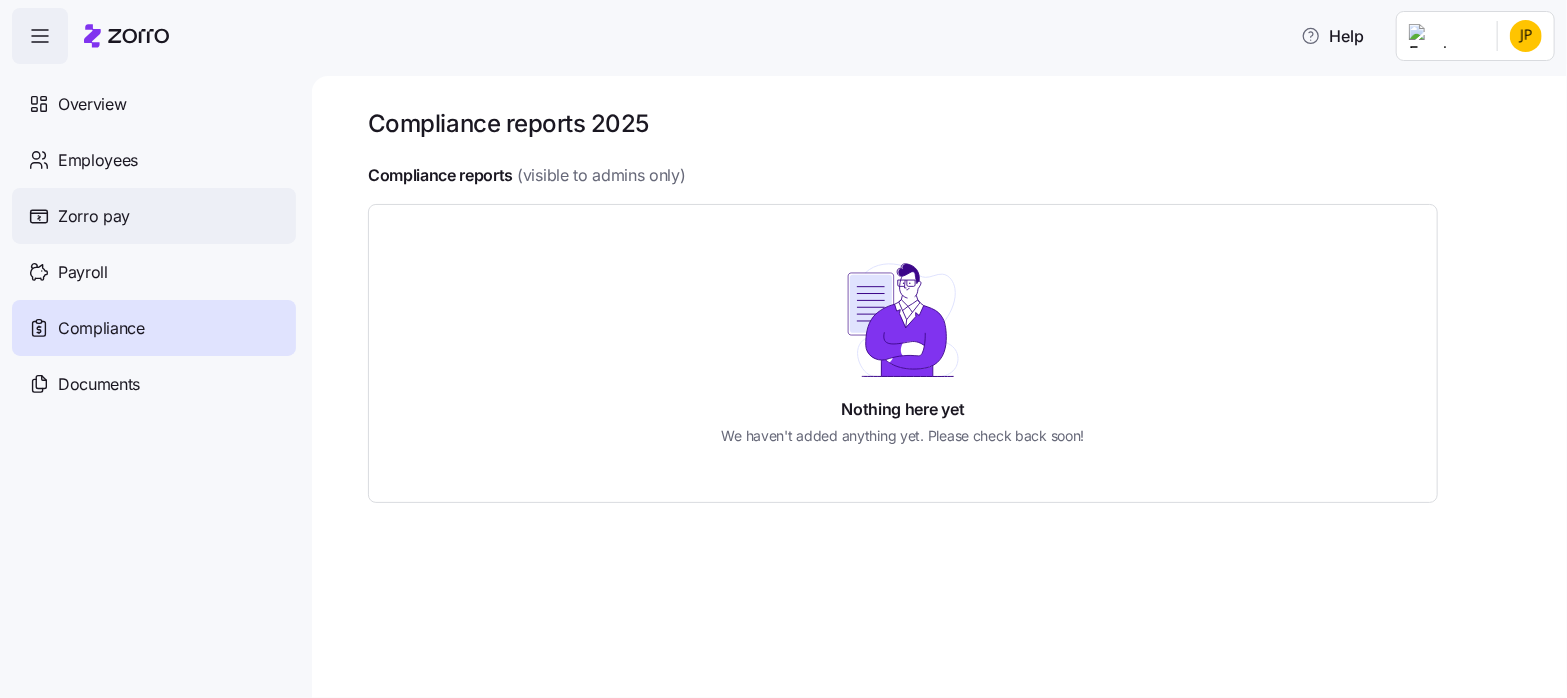 click on "Zorro pay" at bounding box center (94, 216) 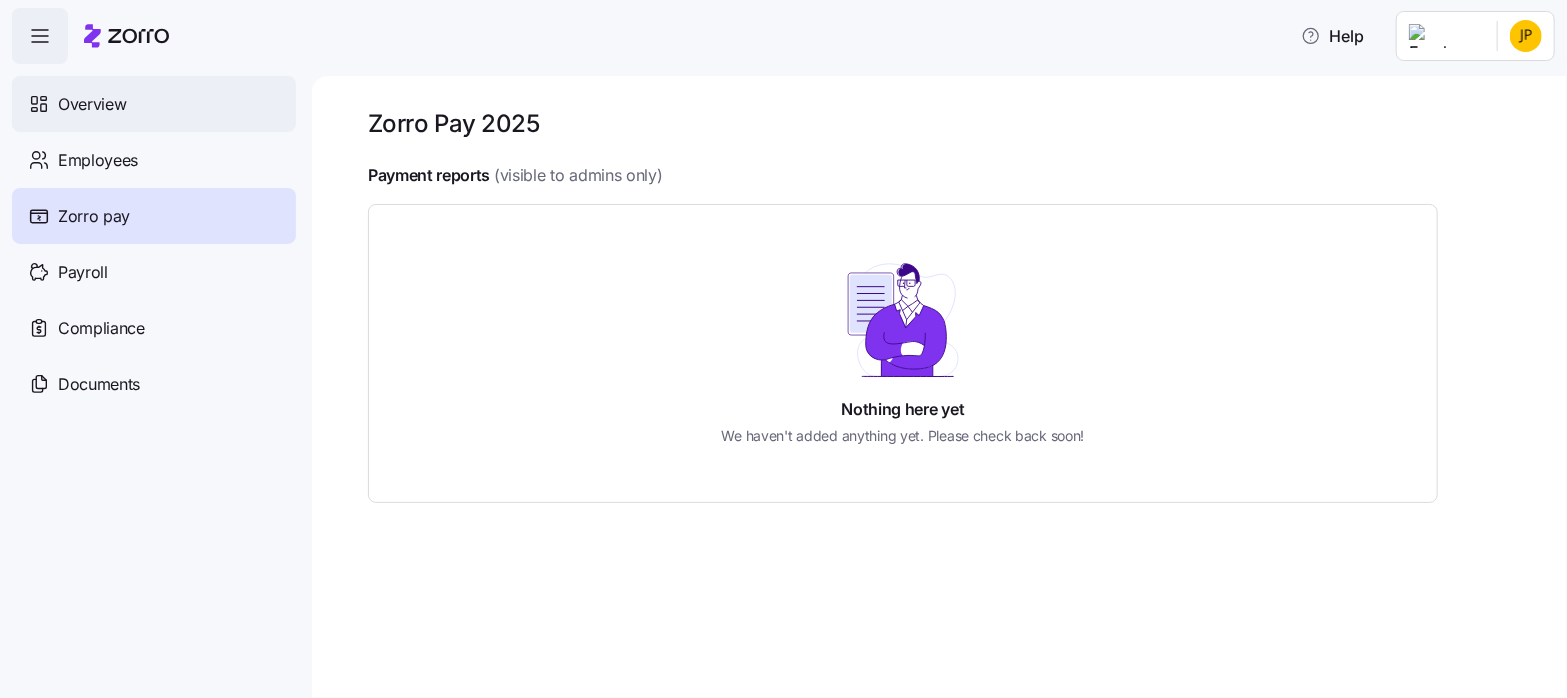 click on "Overview" at bounding box center (92, 104) 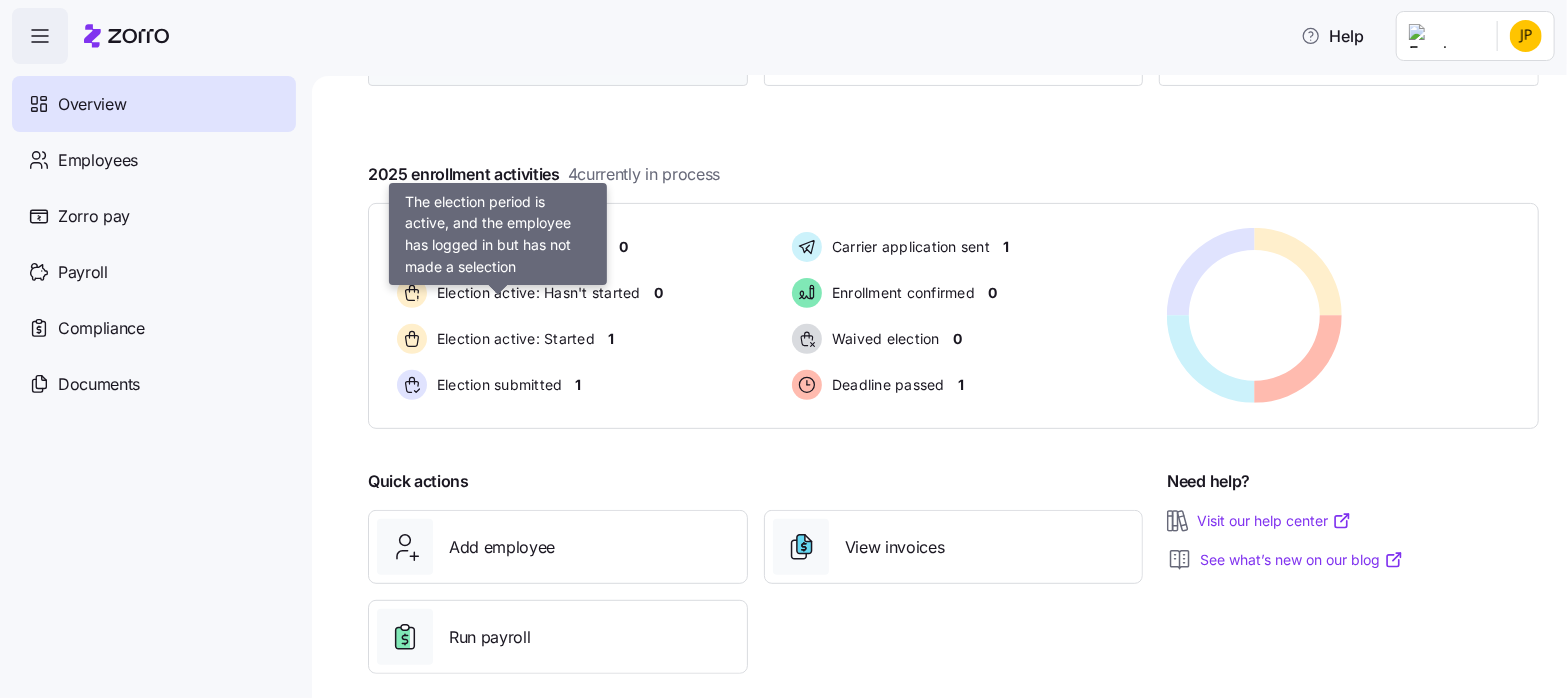 scroll, scrollTop: 322, scrollLeft: 0, axis: vertical 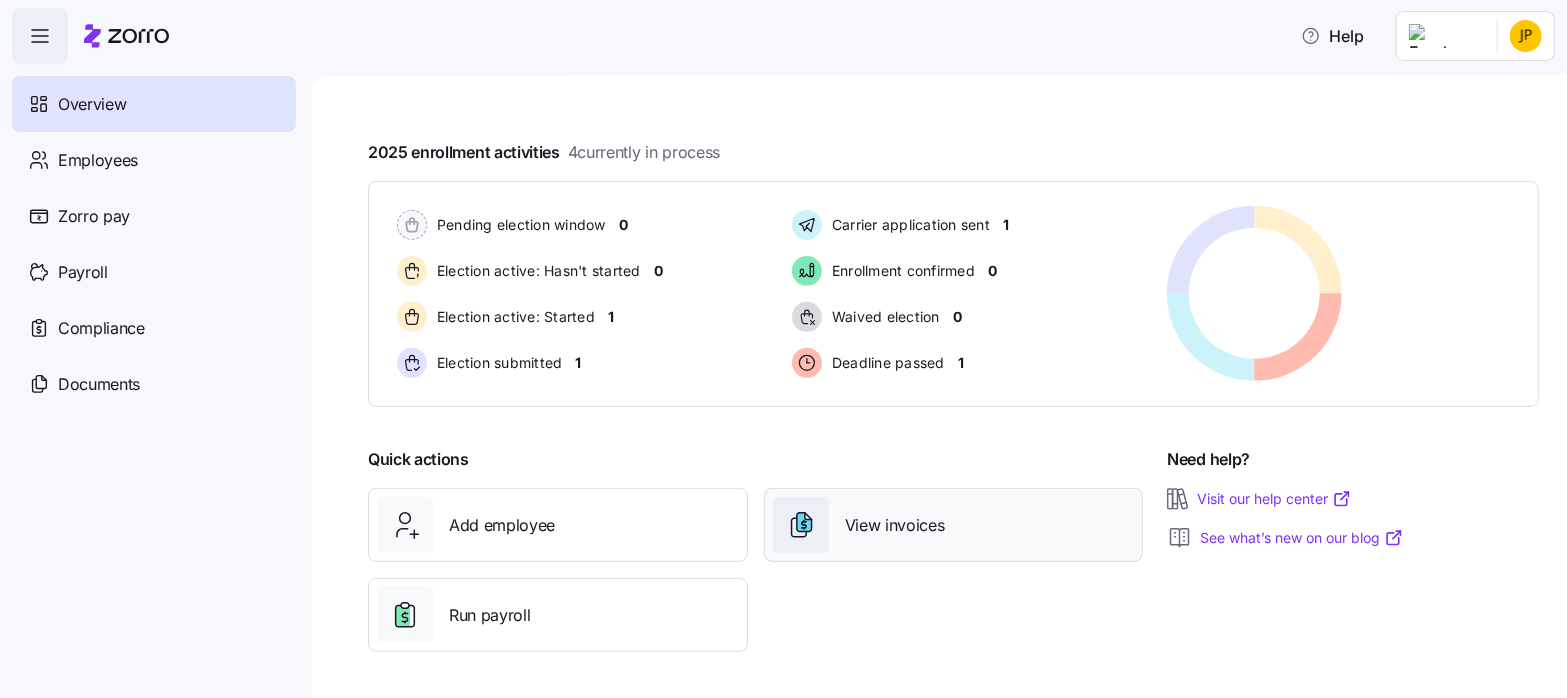 click on "View invoices" at bounding box center (895, 525) 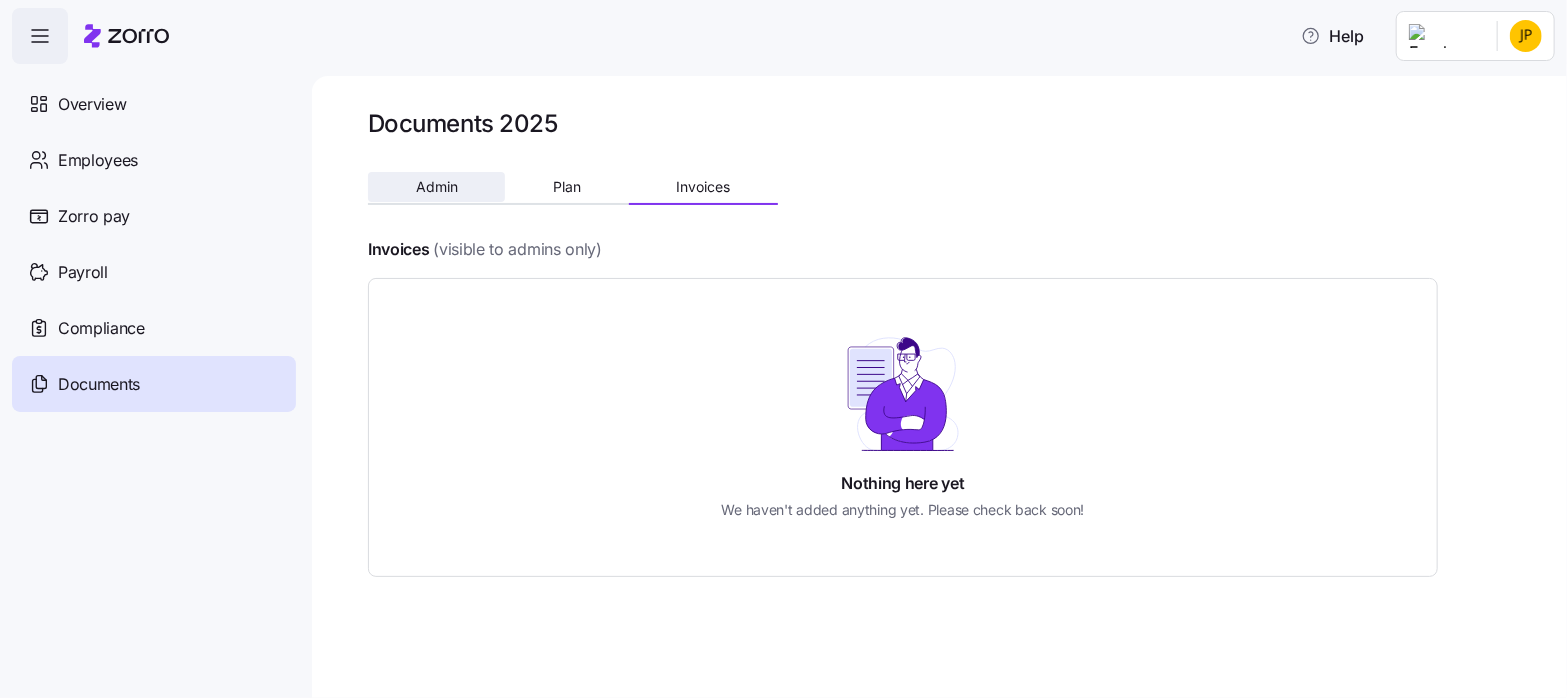 click on "Admin" at bounding box center (437, 187) 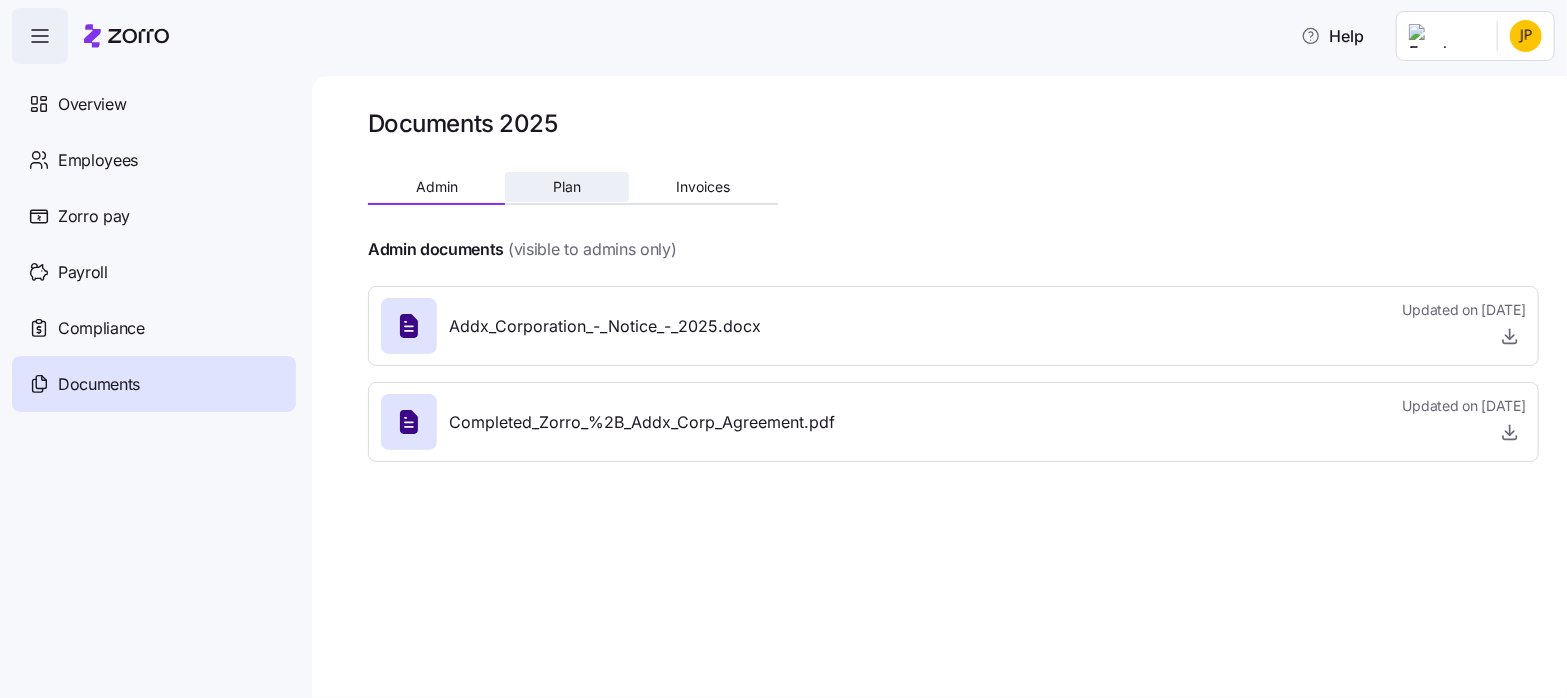 click on "Plan" at bounding box center (567, 187) 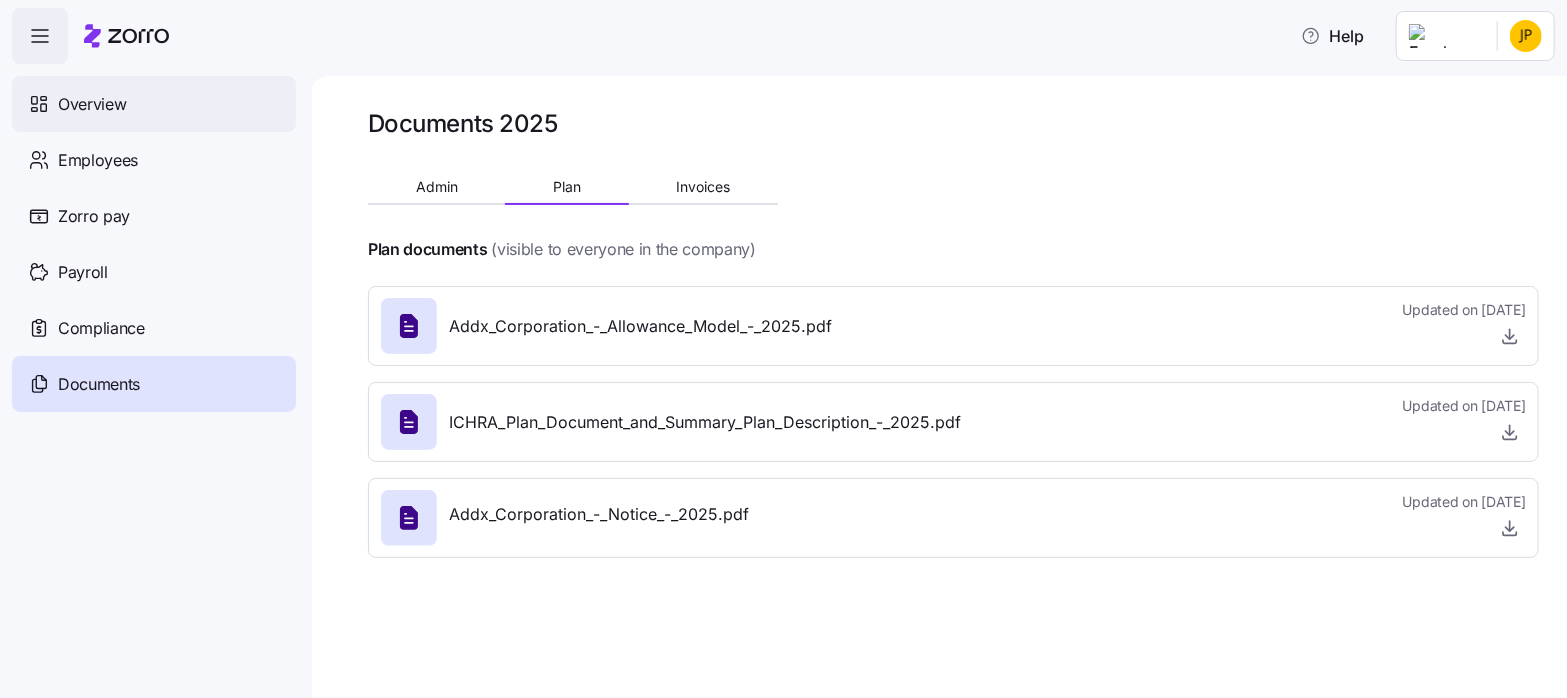 click on "Overview" at bounding box center (92, 104) 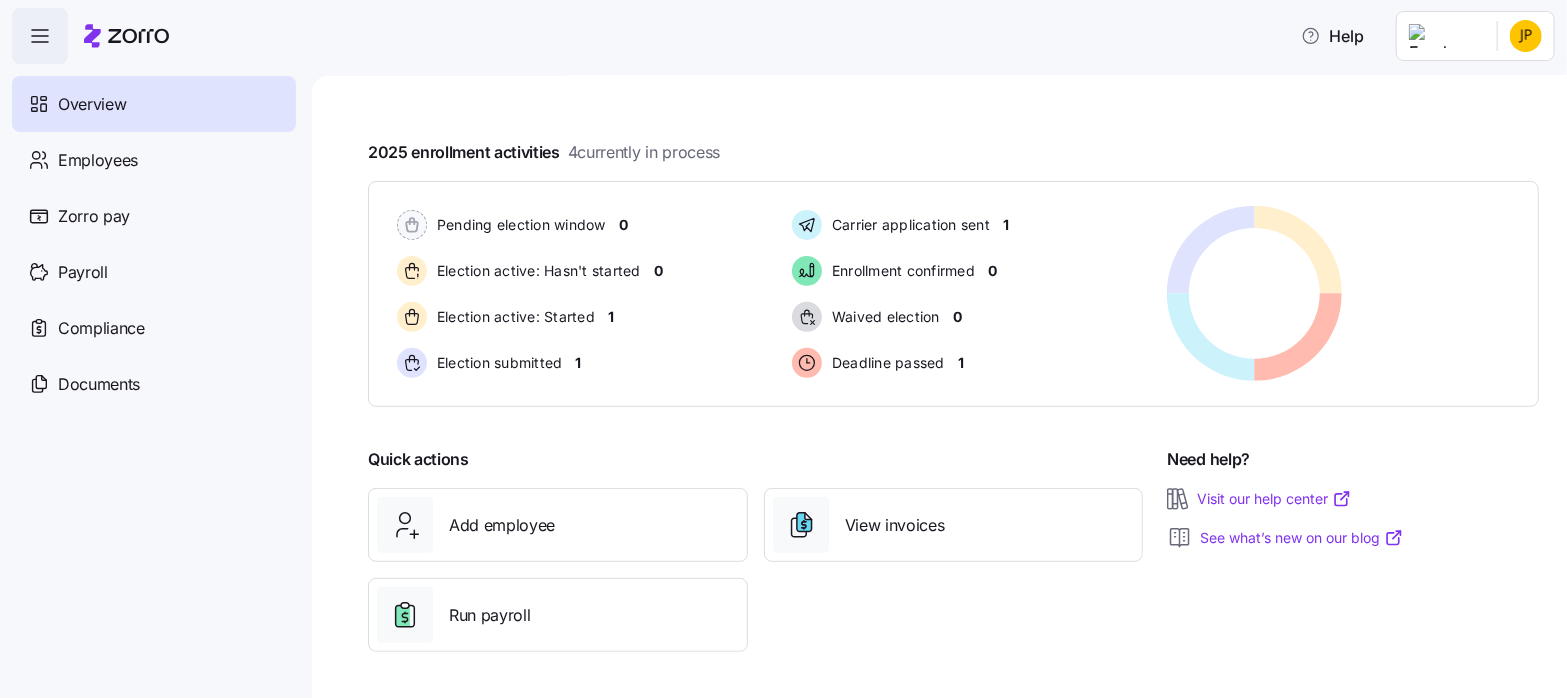 scroll, scrollTop: 0, scrollLeft: 0, axis: both 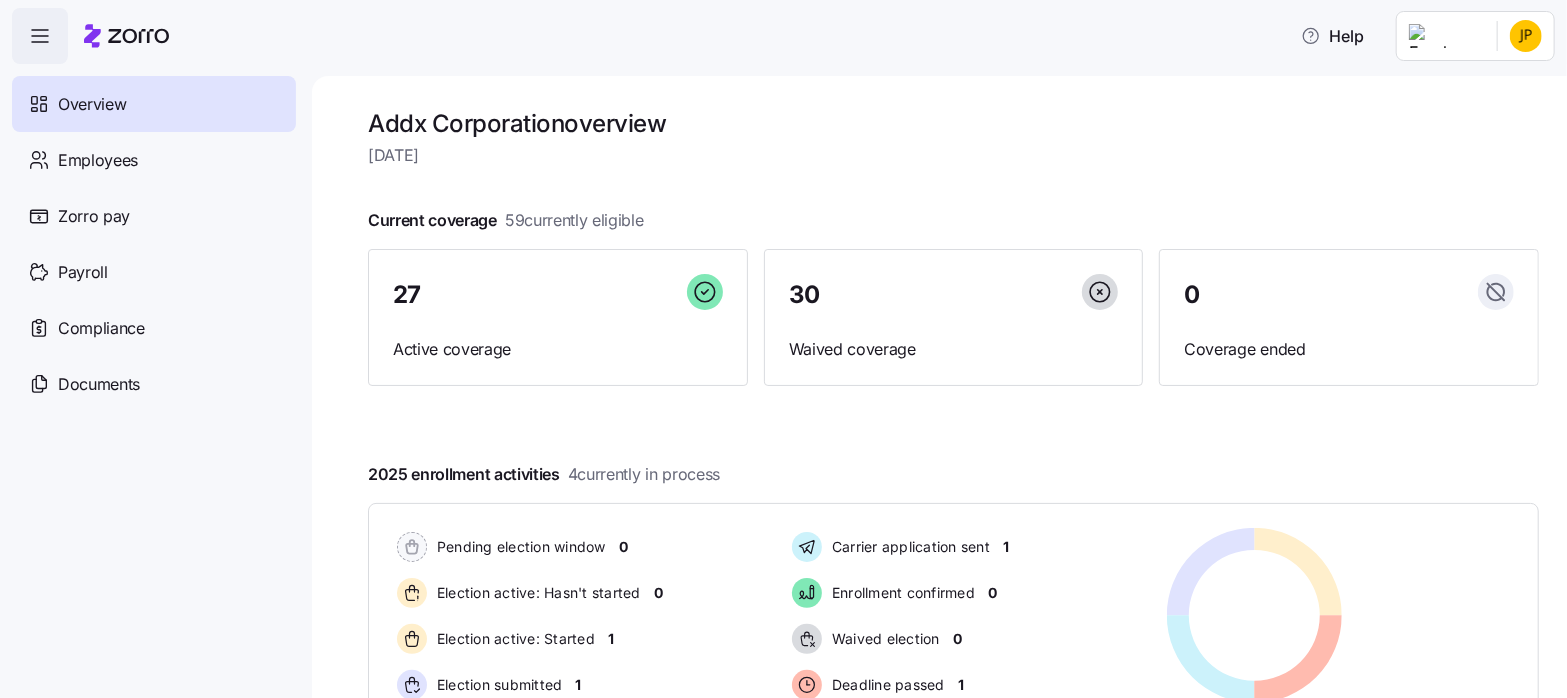 click on "Help Overview Employees Zorro pay Payroll Compliance Documents Addx Corporation  overview [DATE] Current coverage 59  currently eligible 27 Active coverage 30 Waived coverage 0 Coverage ended 2025   enrollment activities 4  currently in process Pending election window 0 Election active: Hasn't started 0 Election active: Started 1 Election submitted 1 Carrier application sent 1 Enrollment confirmed 0 Waived election 0 Deadline passed 1 Pending election window 0 Election active: Hasn't started 0 Election active: Started 1 Election submitted 1 Carrier application sent 1 Enrollment confirmed 0 Waived election 0 Deadline passed 1 Quick actions Add employee View invoices Run payroll Need help? Visit our help center See what’s new on our blog Company Overview | Zorro" at bounding box center (783, 343) 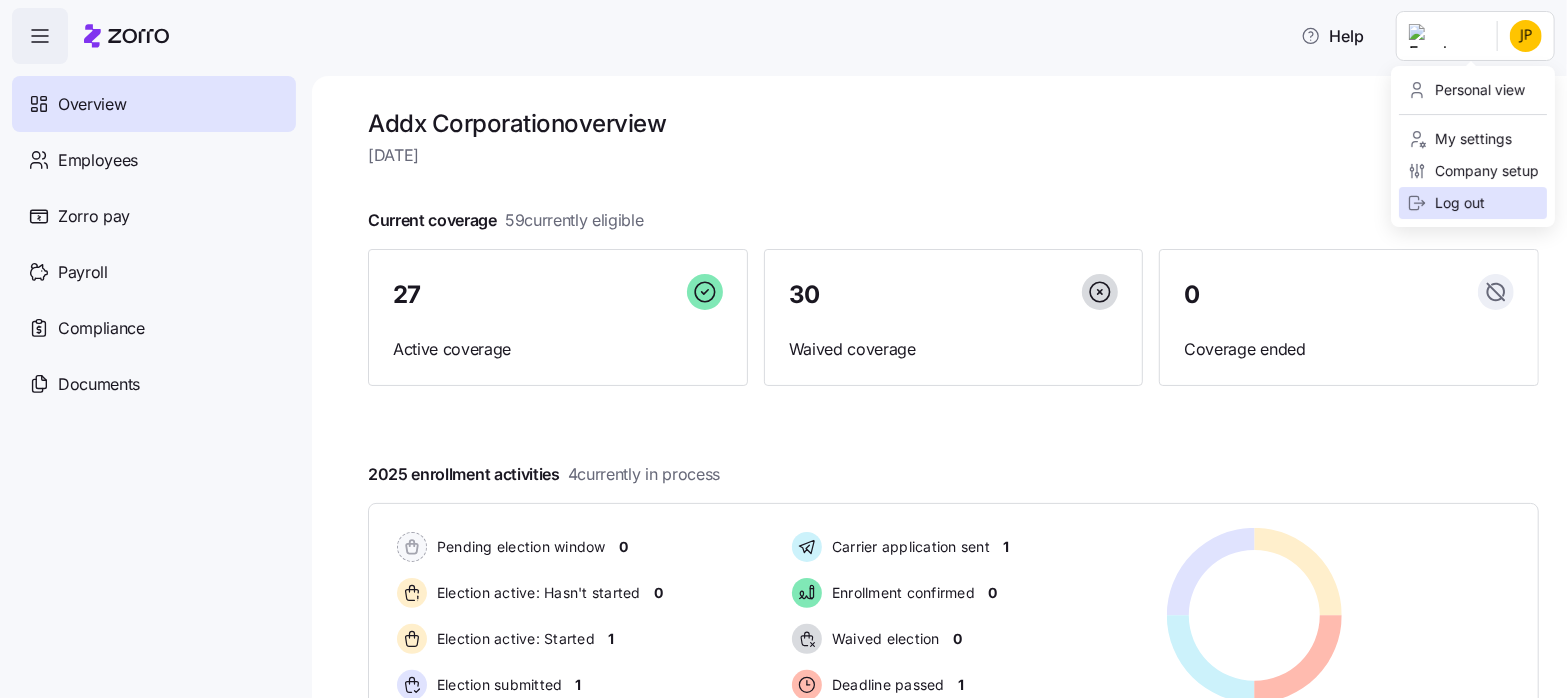 click on "Log out" at bounding box center (1446, 203) 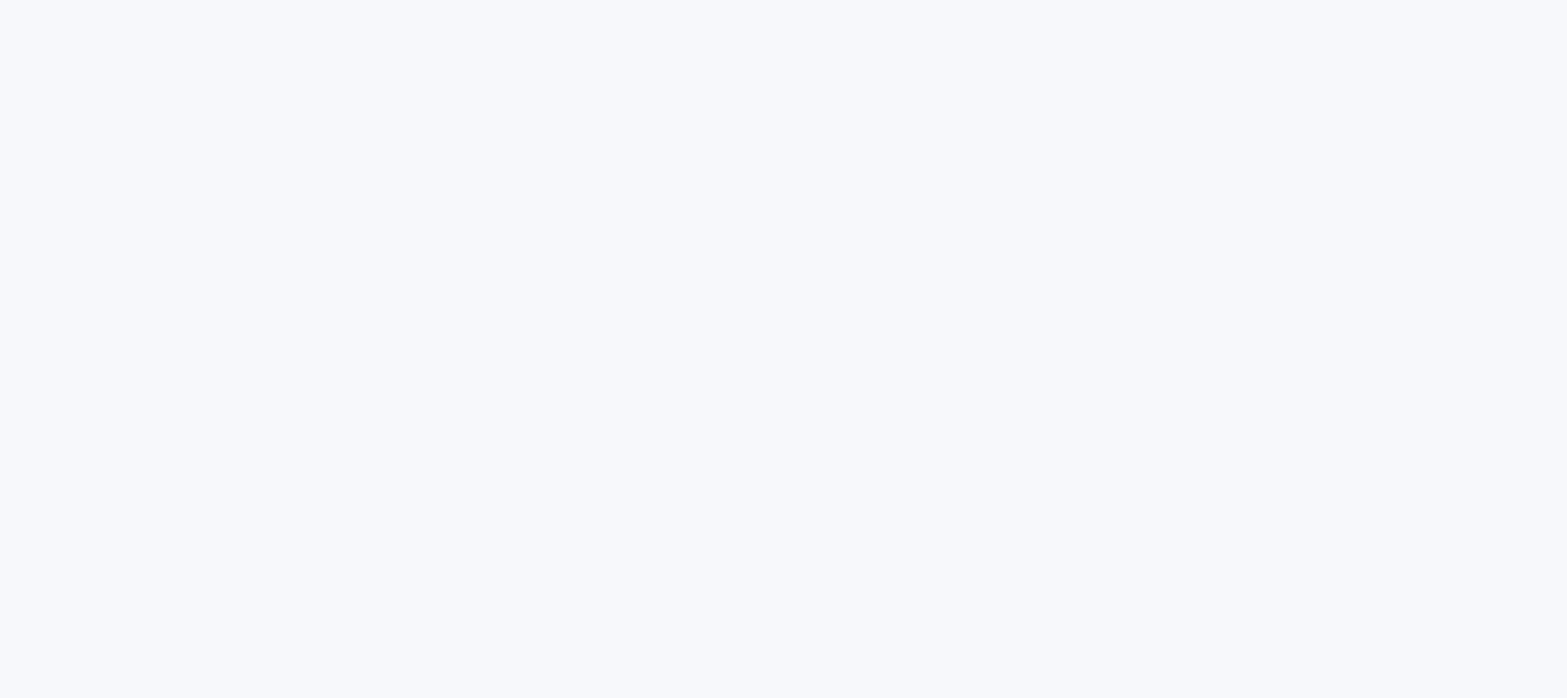 scroll, scrollTop: 0, scrollLeft: 0, axis: both 